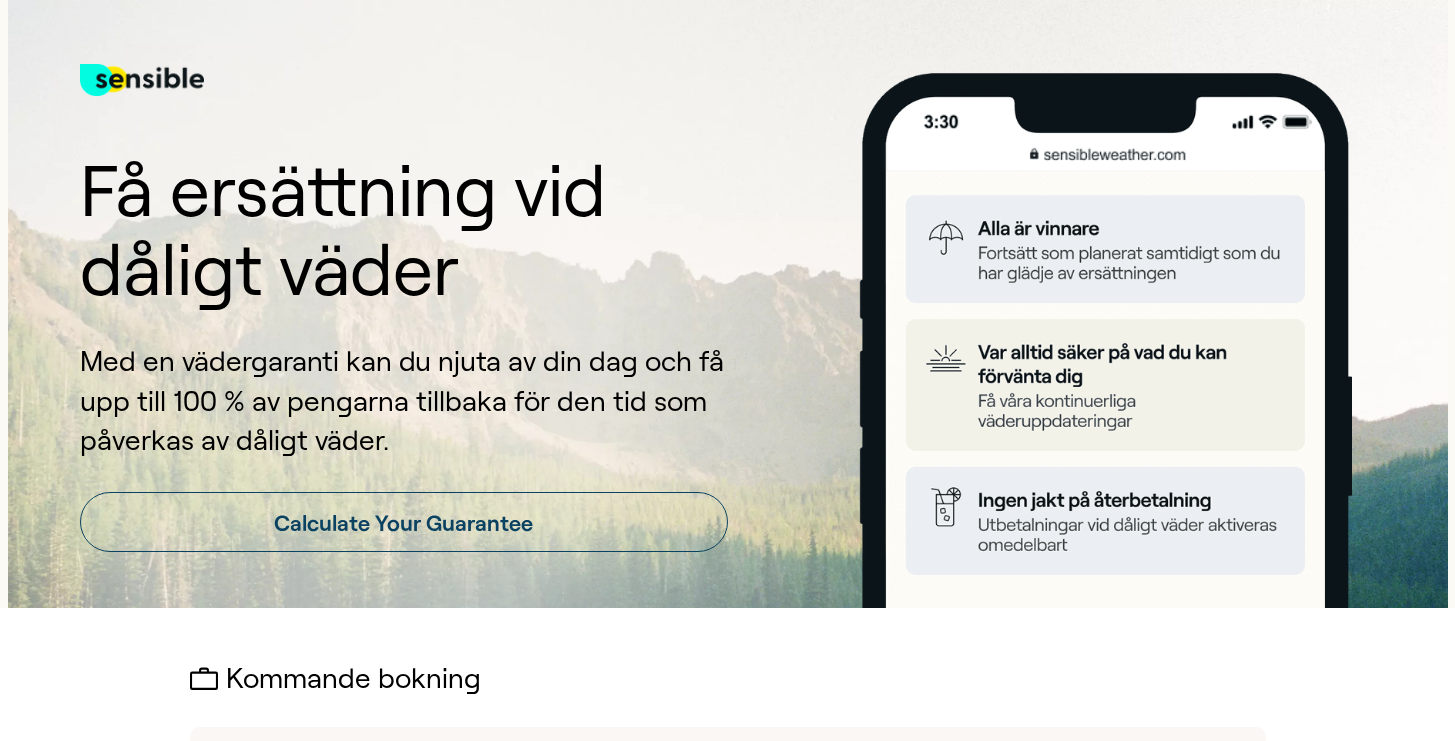 scroll, scrollTop: 378, scrollLeft: 0, axis: vertical 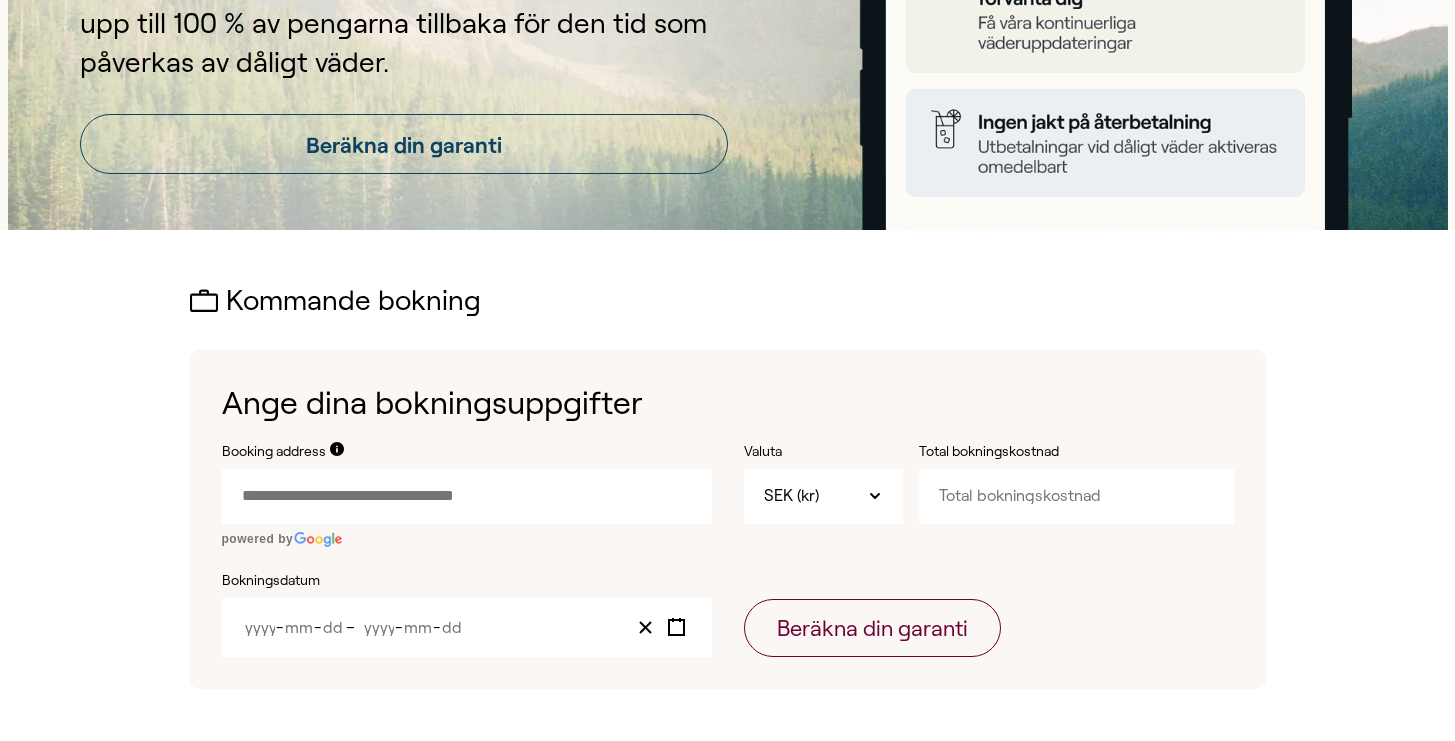 click on "Booking address" at bounding box center (467, 496) 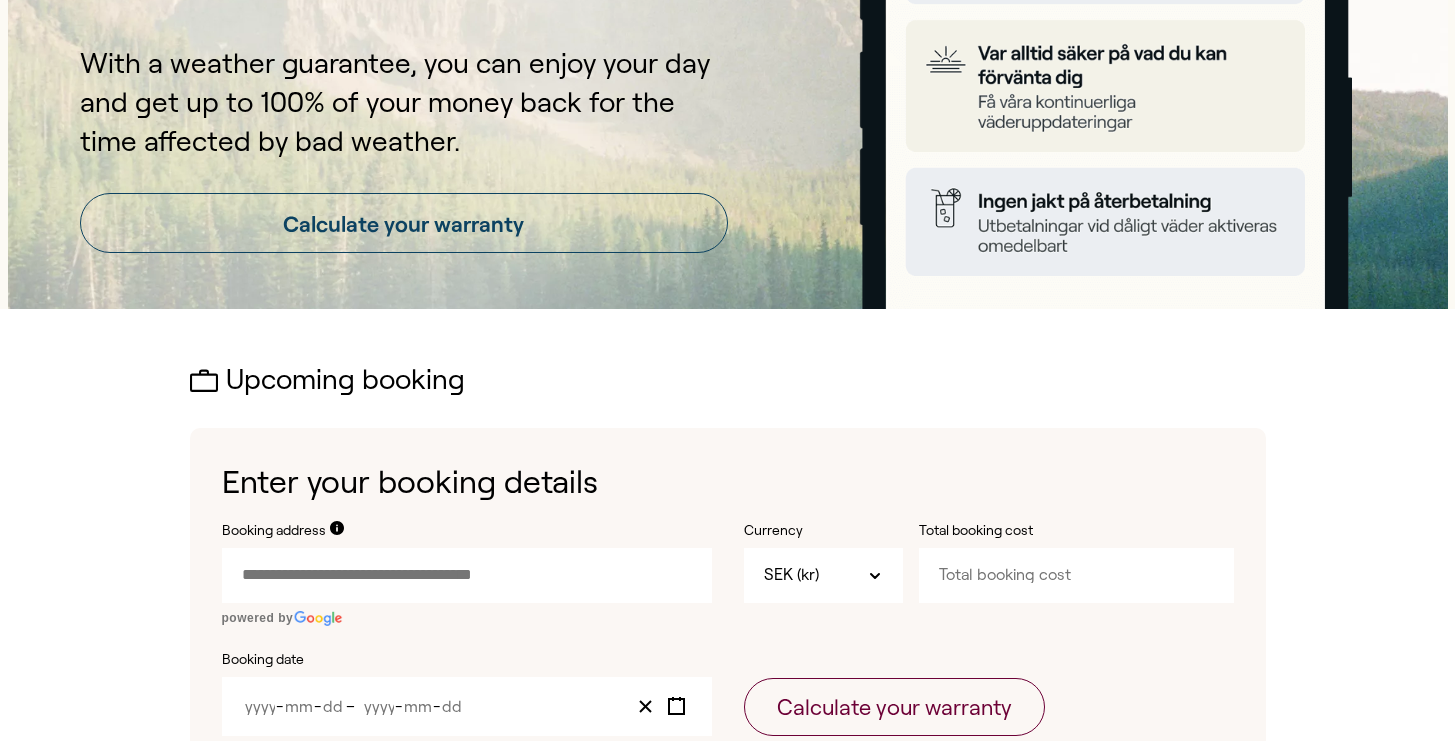 scroll, scrollTop: 458, scrollLeft: 0, axis: vertical 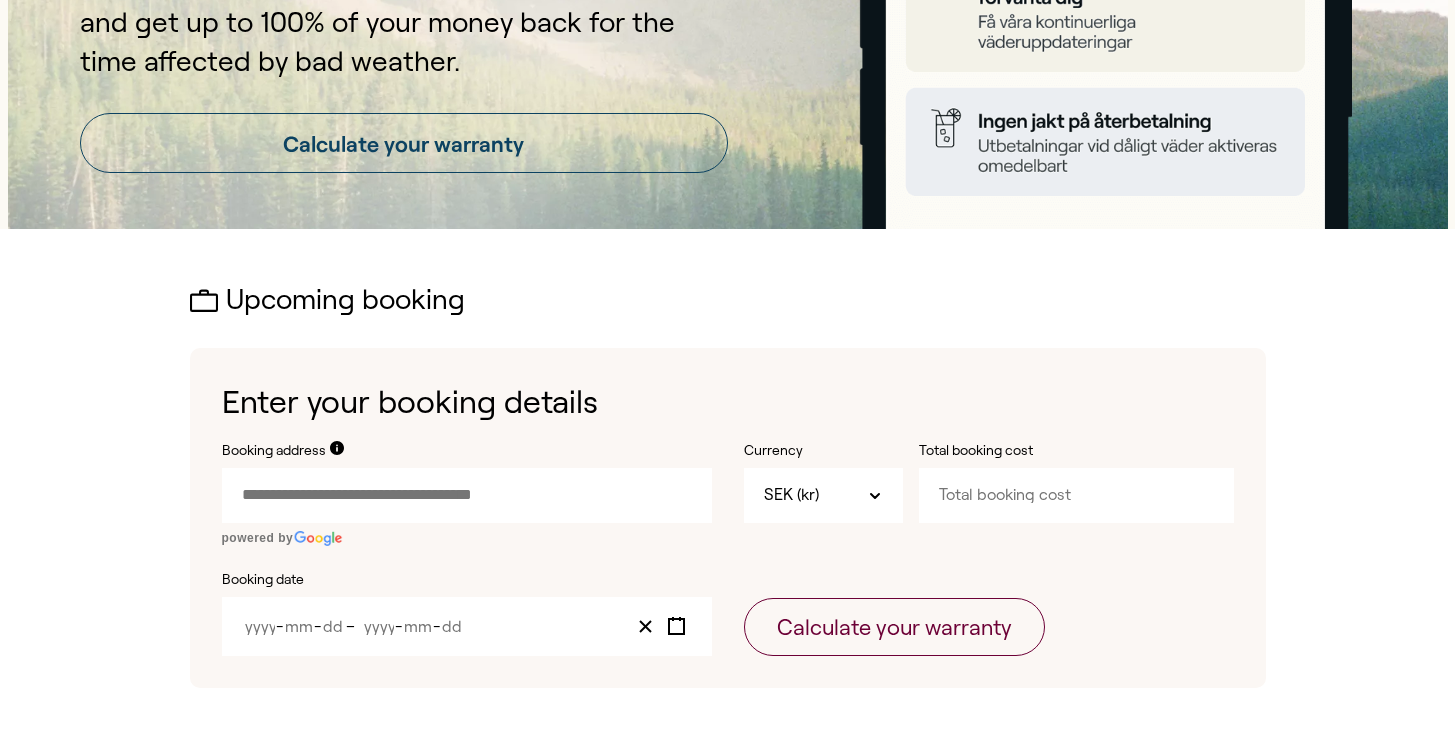 click on "Booking address" at bounding box center (467, 495) 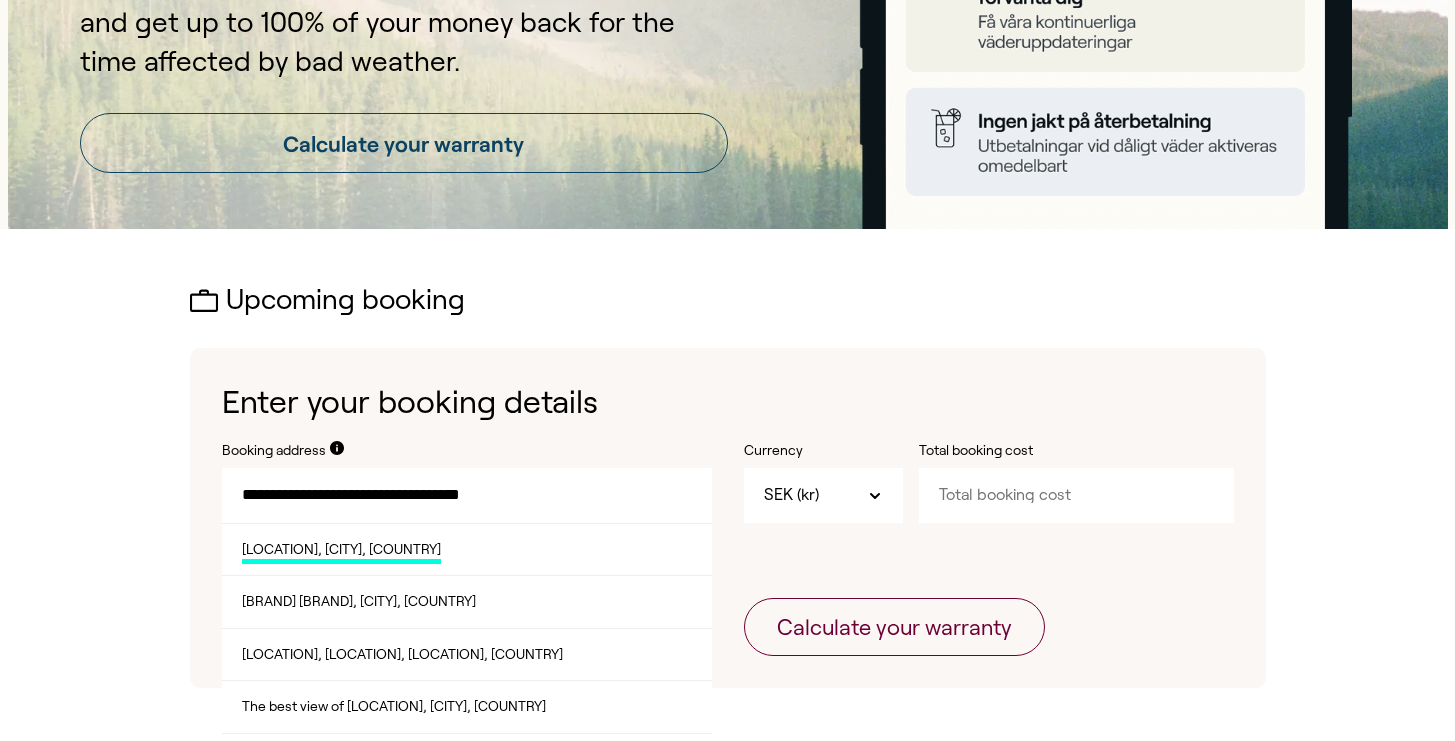 click on "[LOCATION], [CITY], [COUNTRY]" at bounding box center (341, 549) 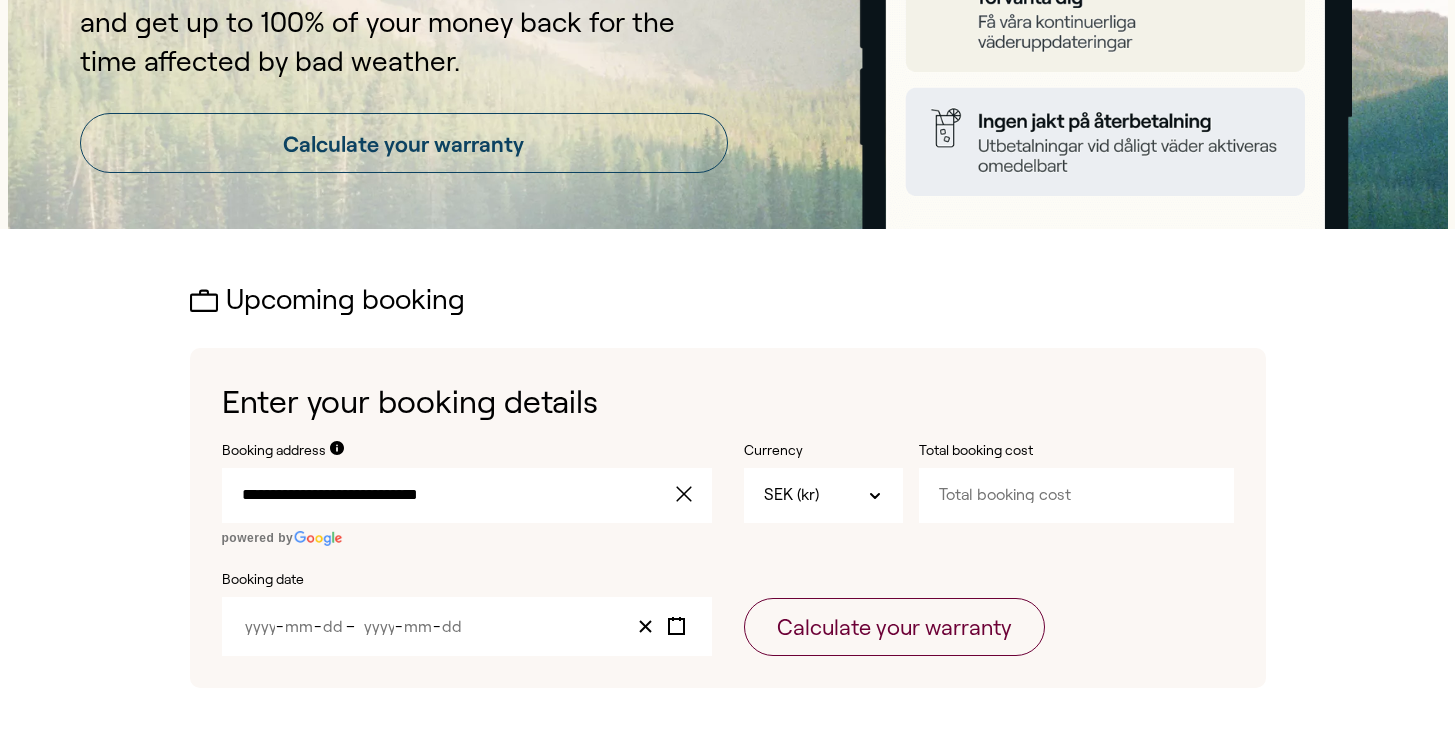 type on "**********" 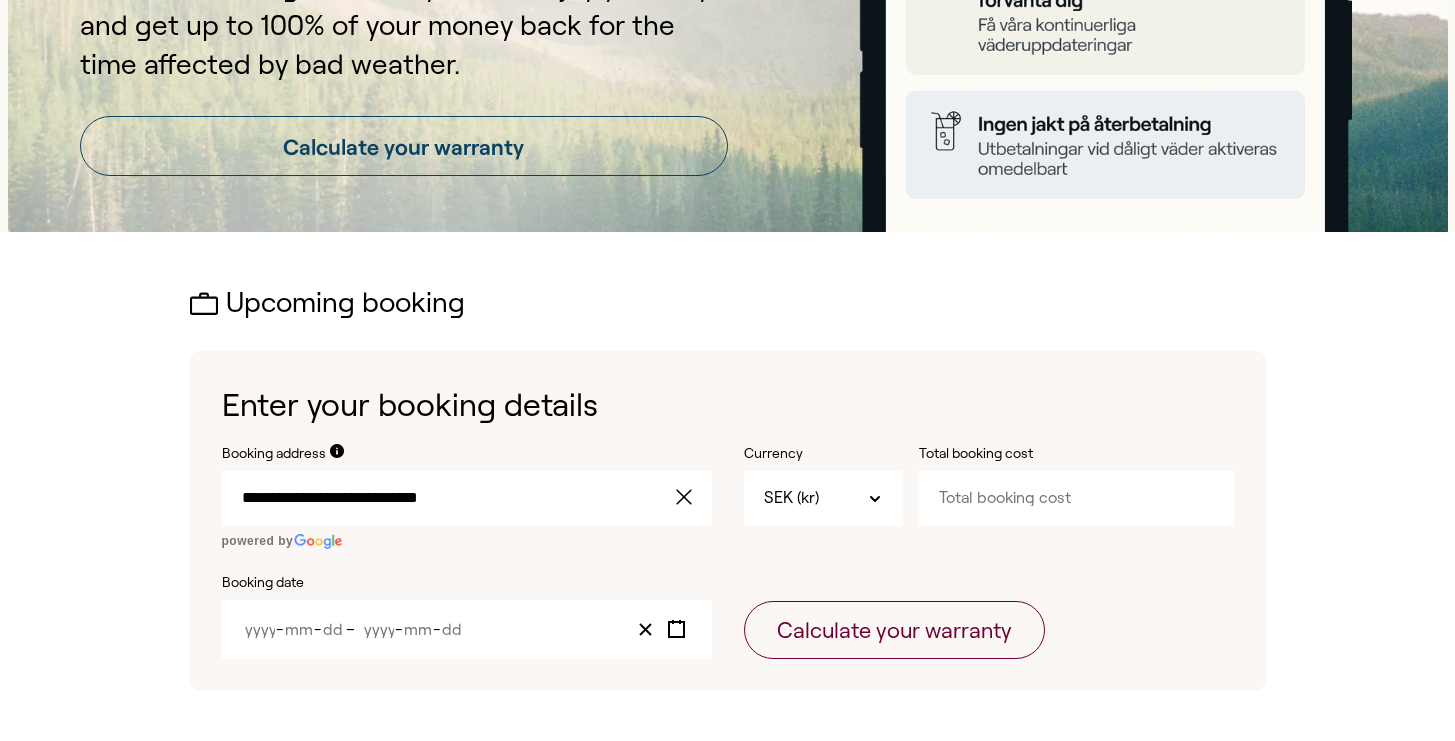 scroll, scrollTop: 454, scrollLeft: 0, axis: vertical 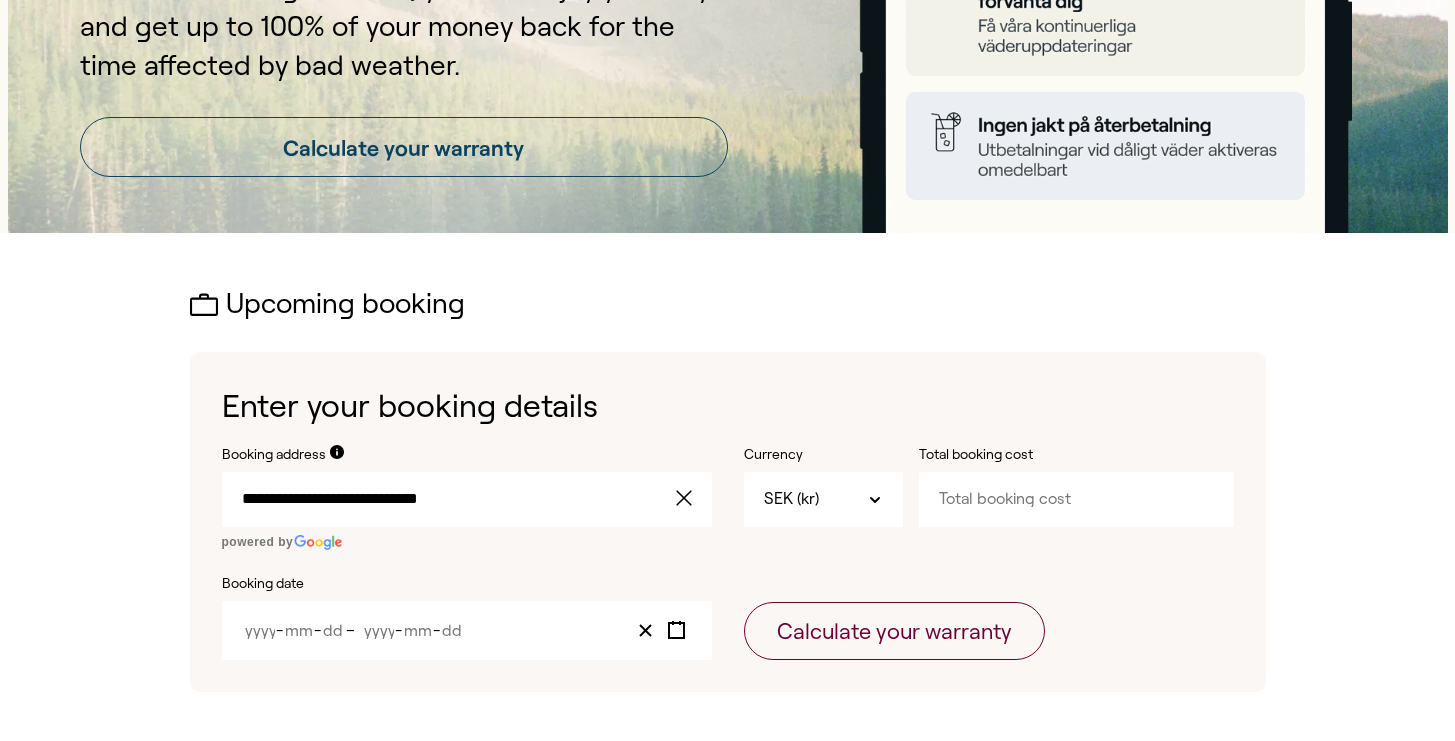 click on "Total booking cost" at bounding box center (1076, 499) 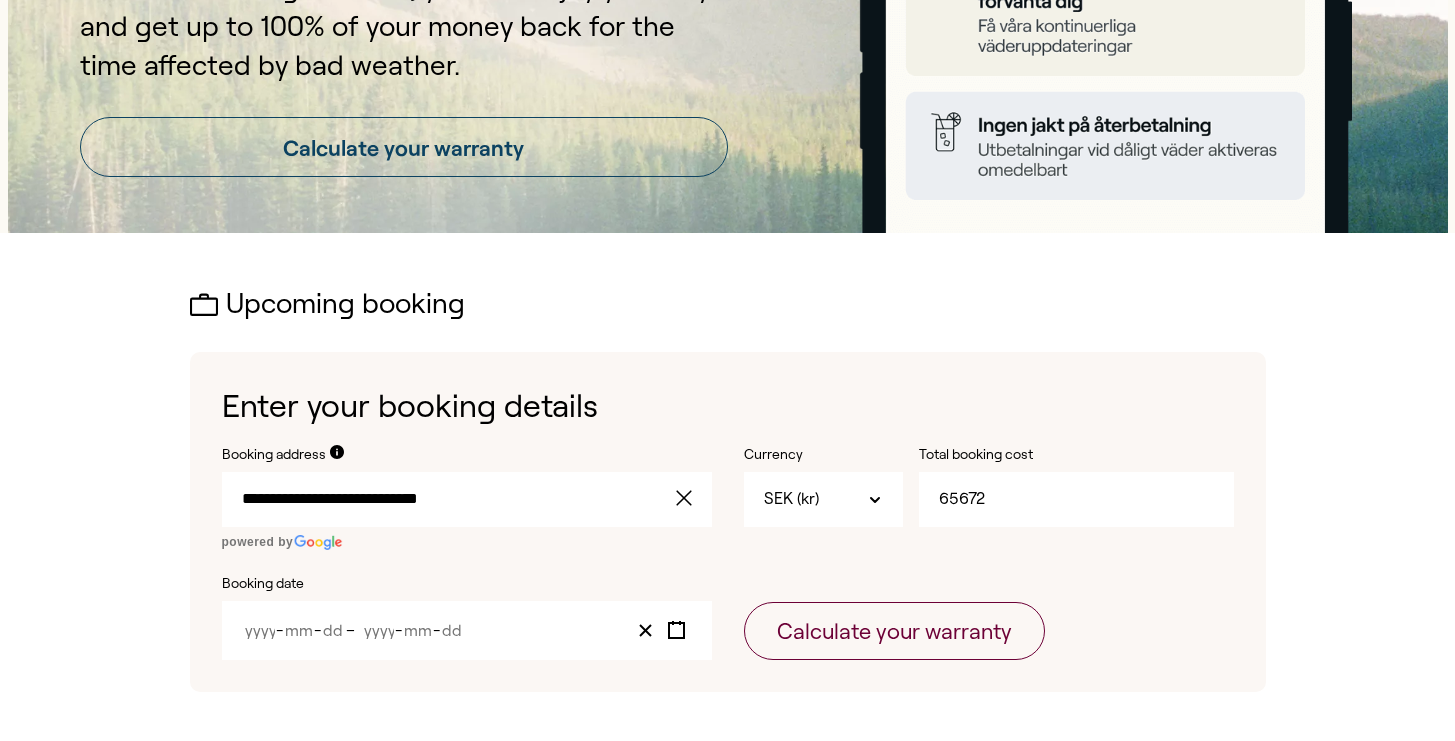type on "65672" 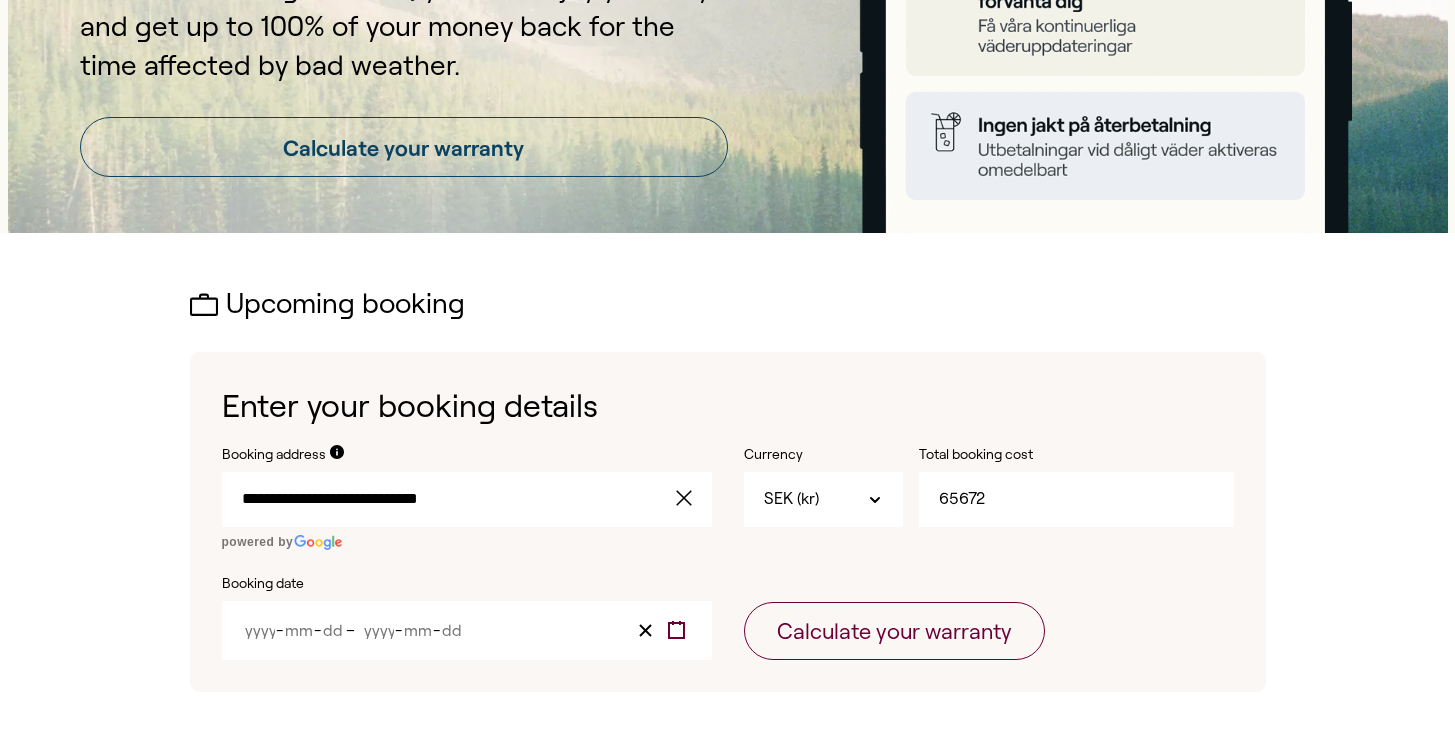 click 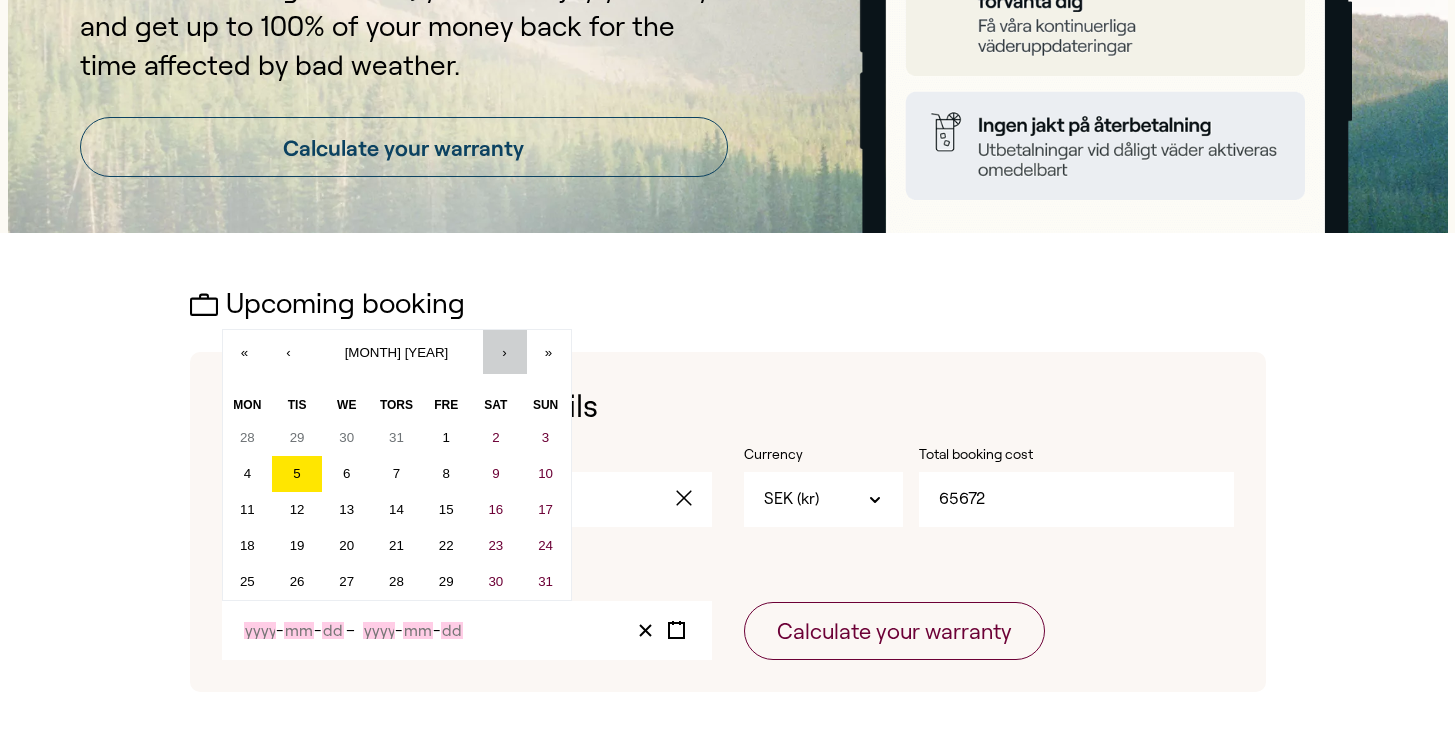 click on "›" at bounding box center [505, 352] 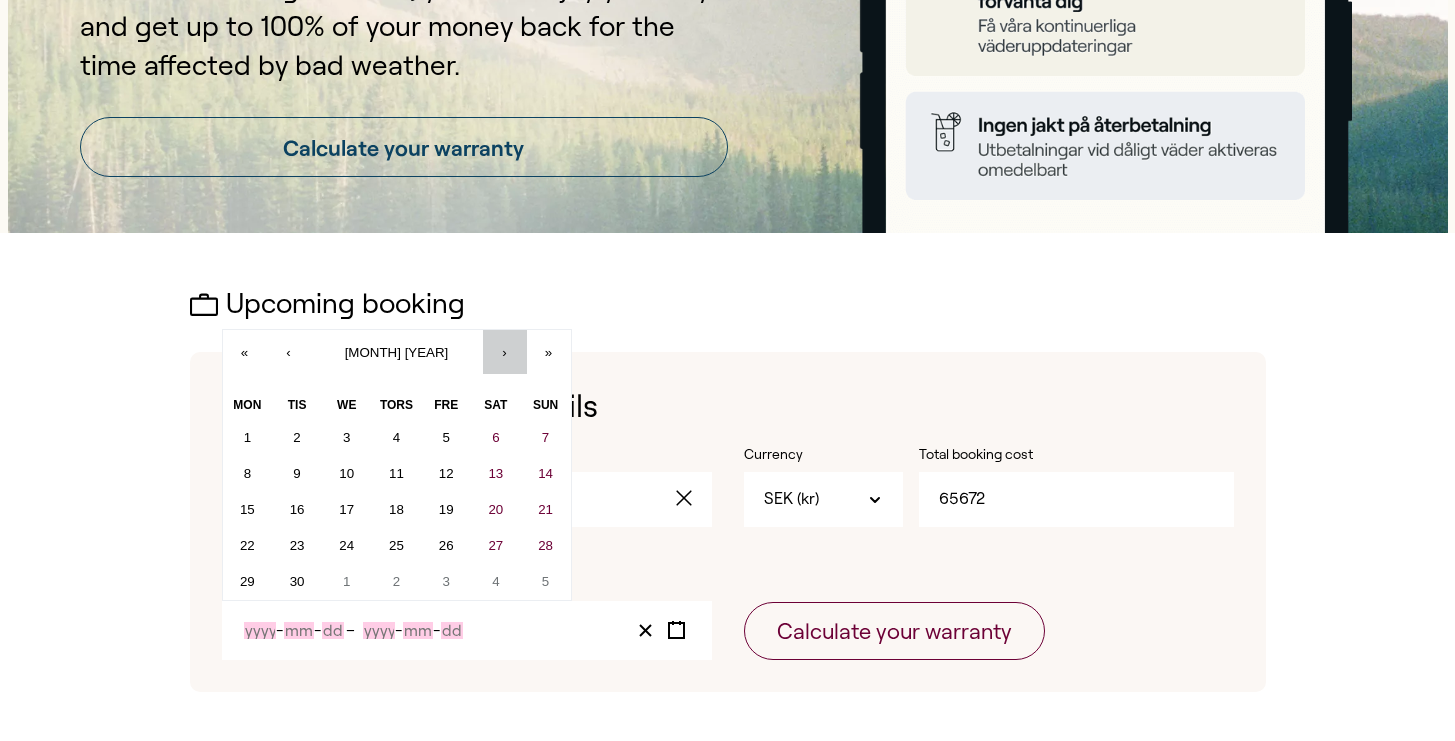 click on "›" at bounding box center [505, 352] 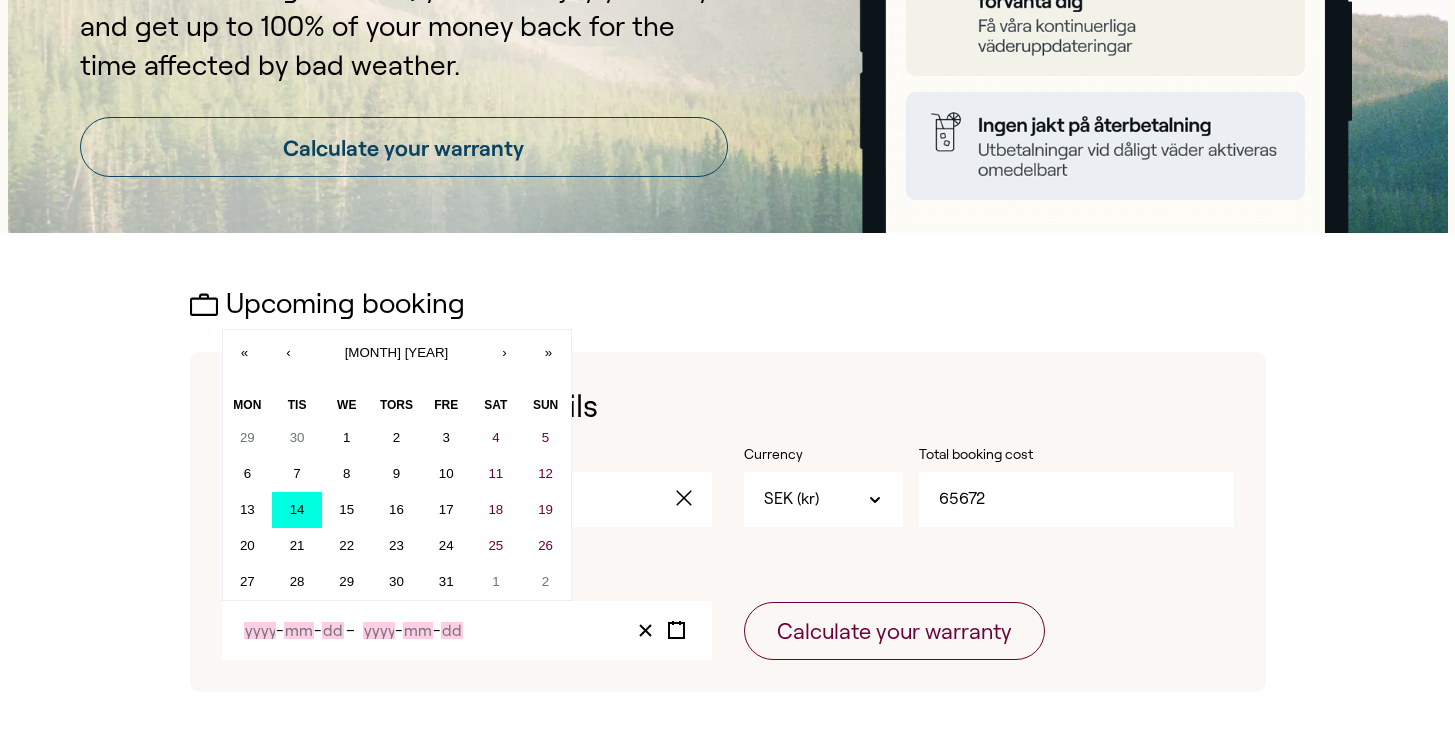 click on "14" at bounding box center [297, 510] 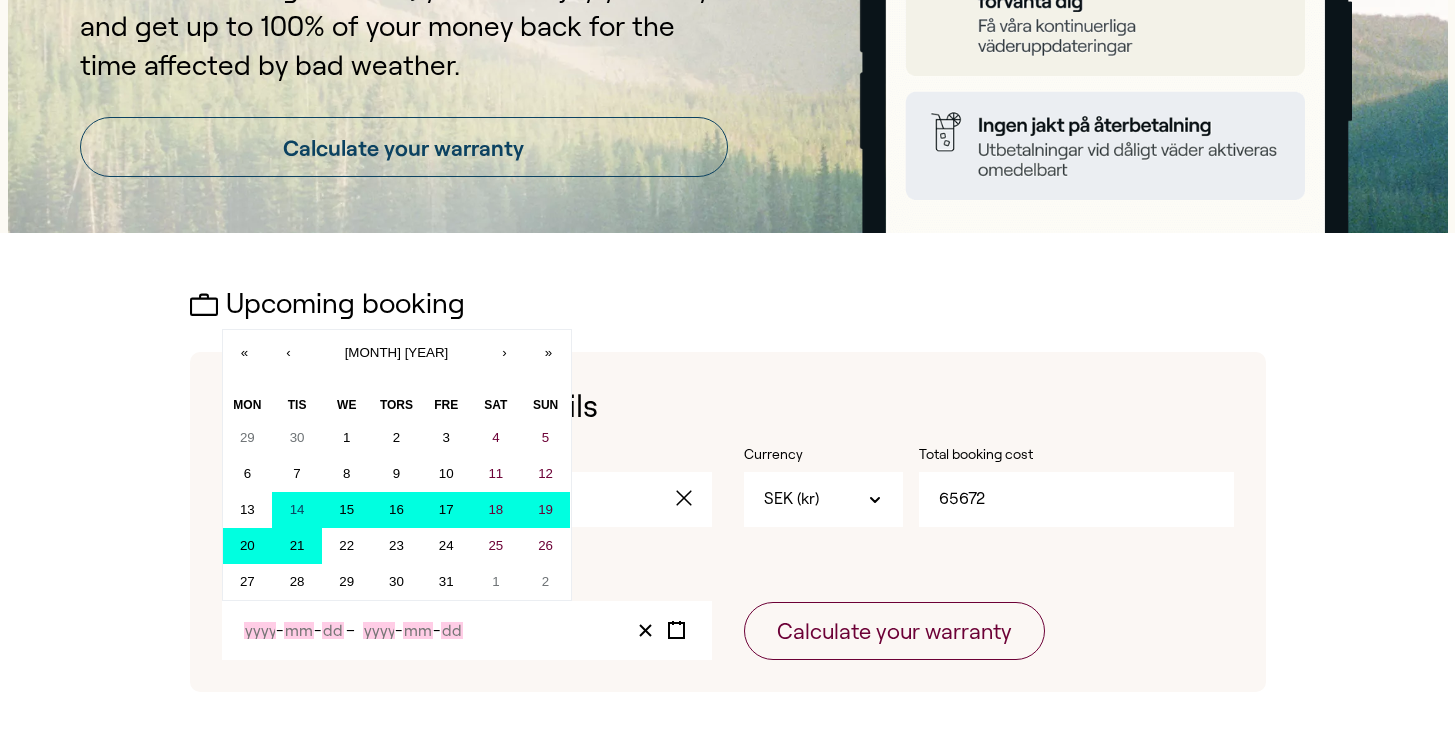 click on "21" at bounding box center [297, 545] 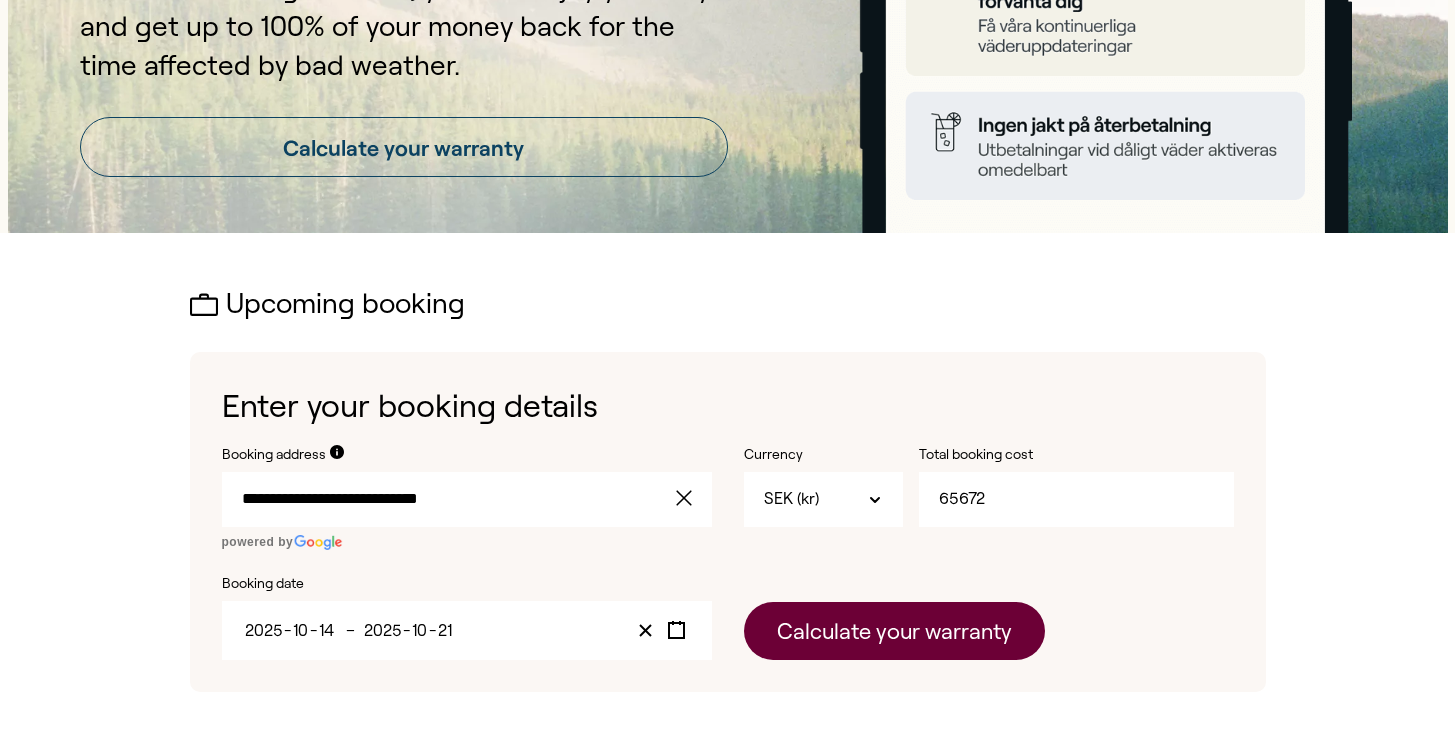 click on "Calculate your warranty" at bounding box center (894, 631) 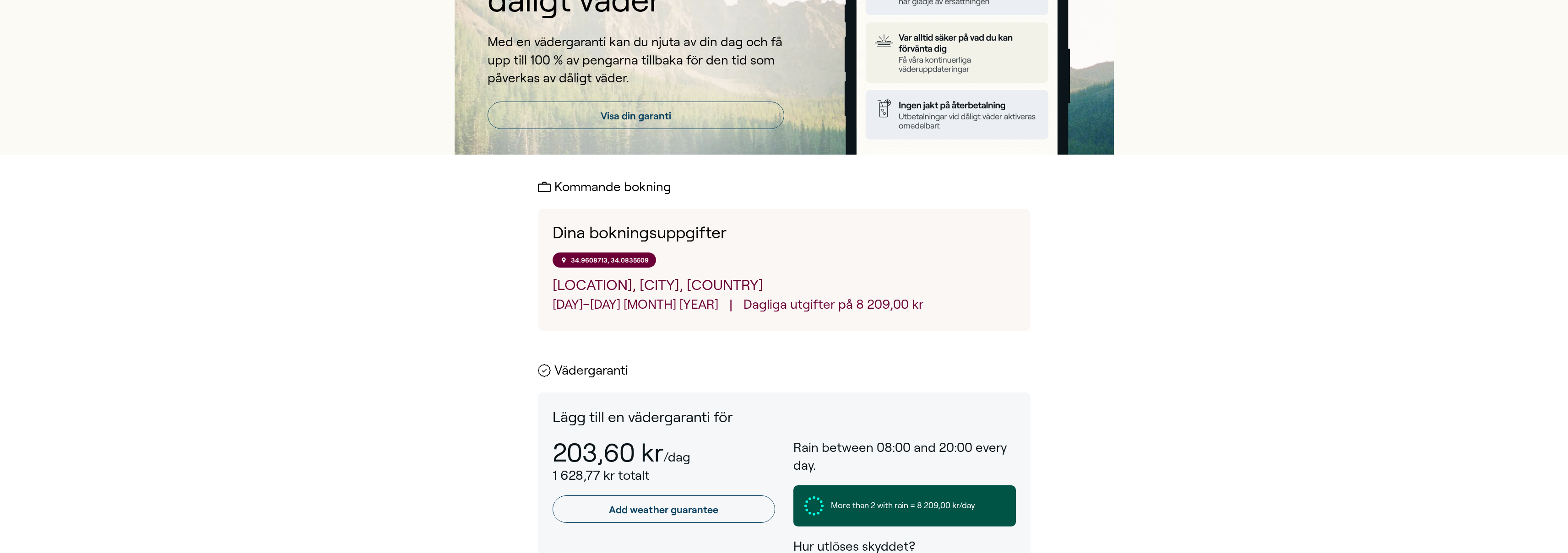 scroll, scrollTop: 0, scrollLeft: 0, axis: both 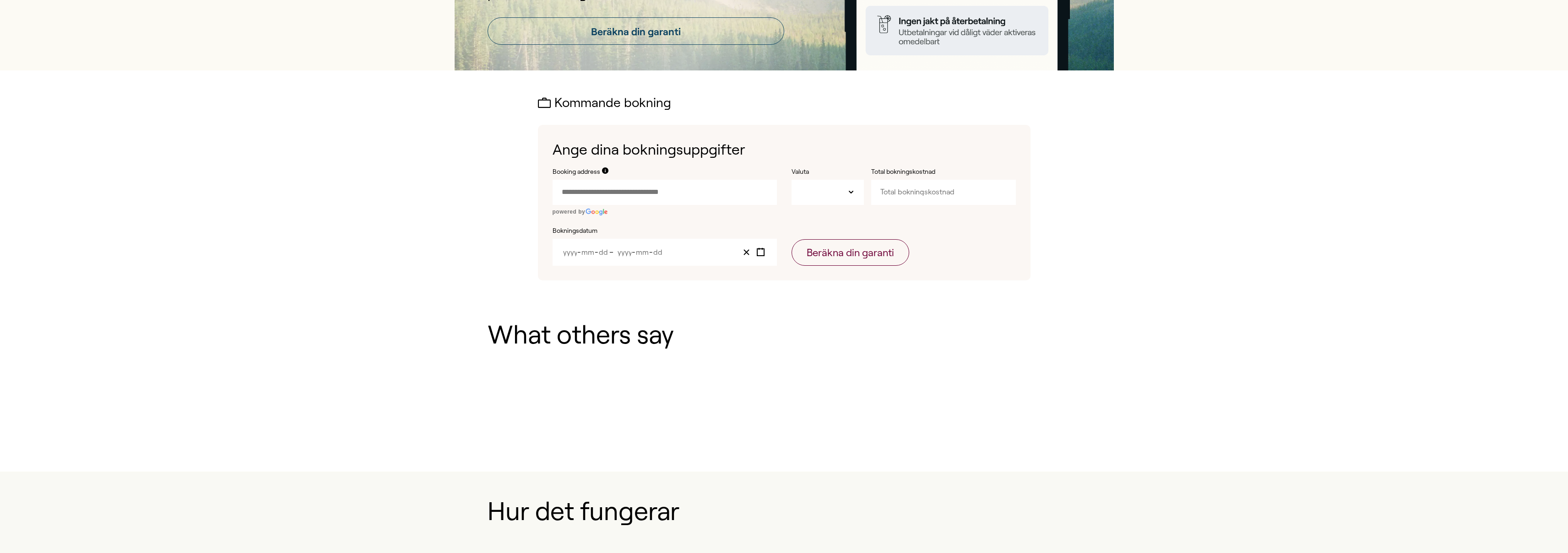 type on "SEK" 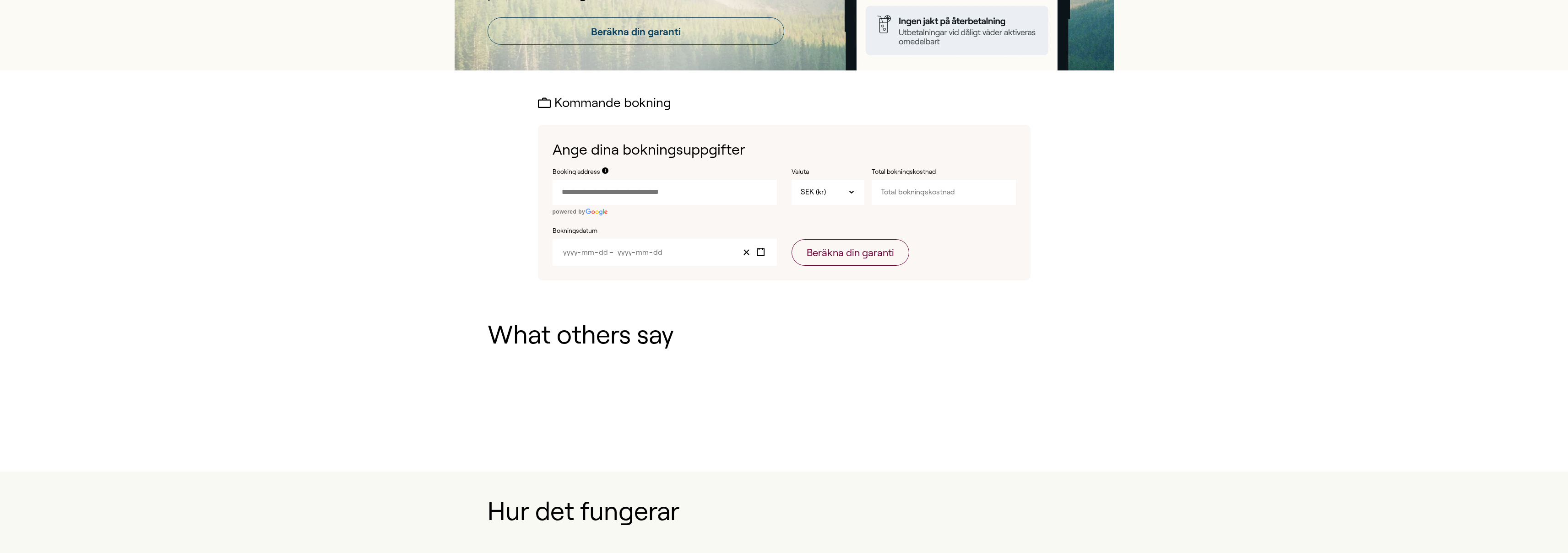 click on "Booking address" at bounding box center [665, 192] 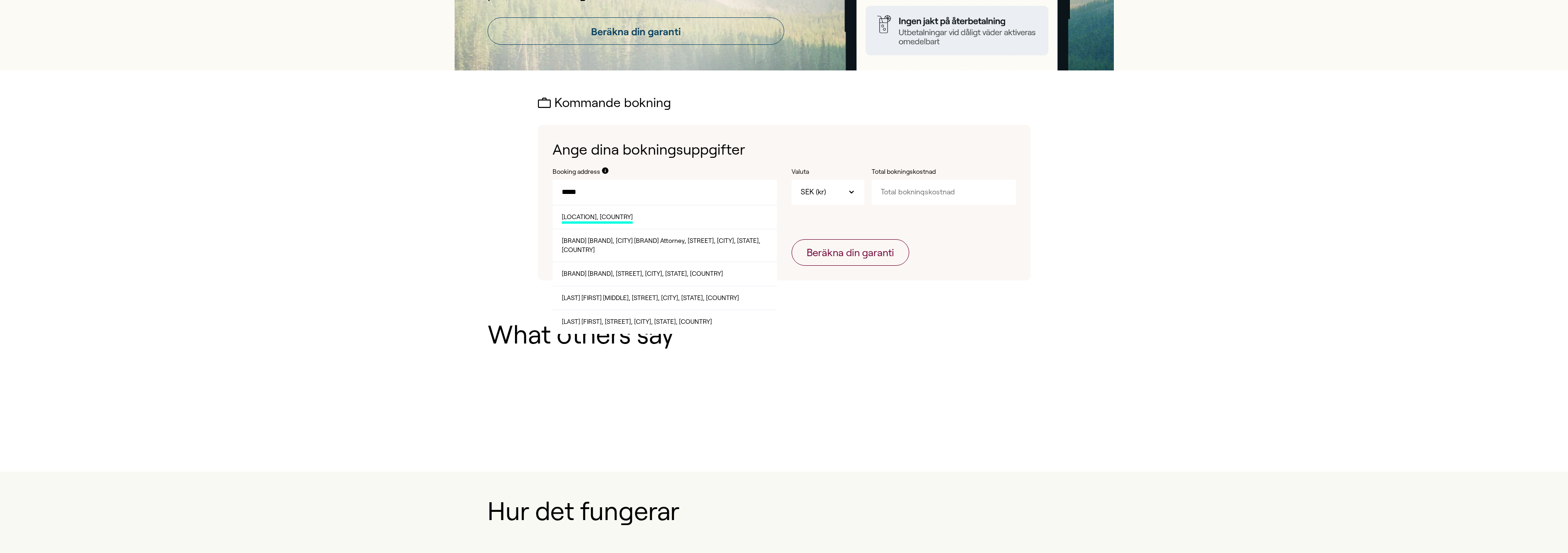 drag, startPoint x: 664, startPoint y: 221, endPoint x: 701, endPoint y: 216, distance: 37.3363 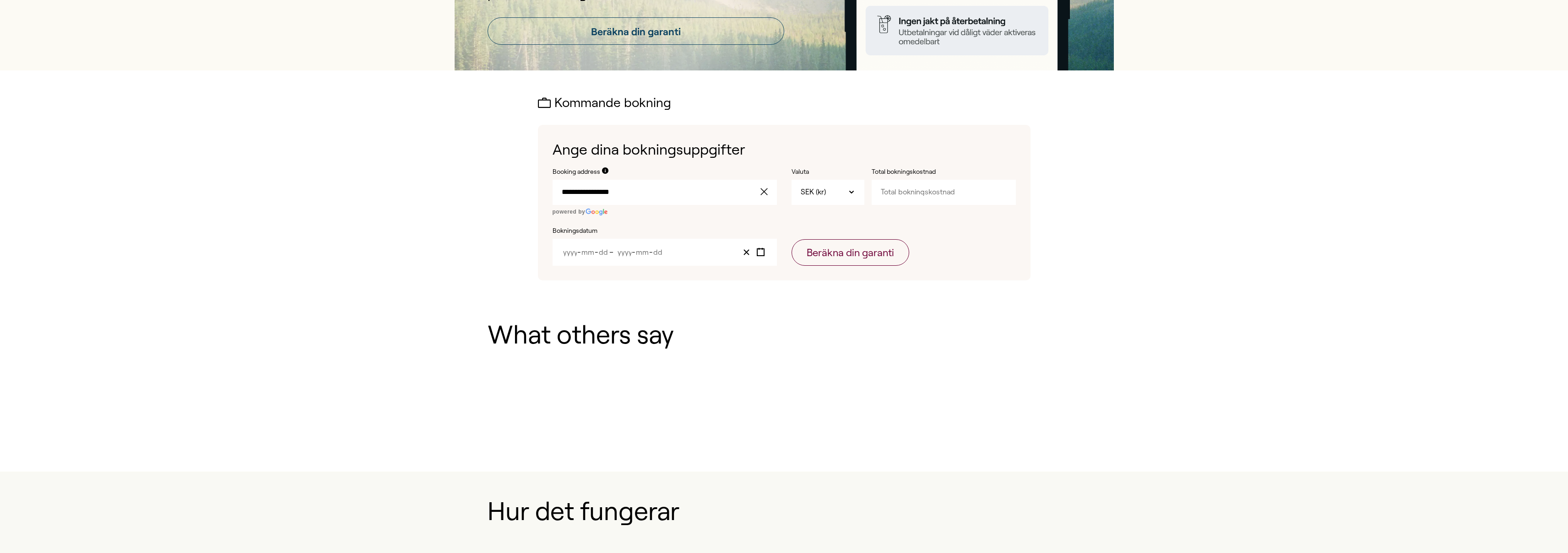 type on "**********" 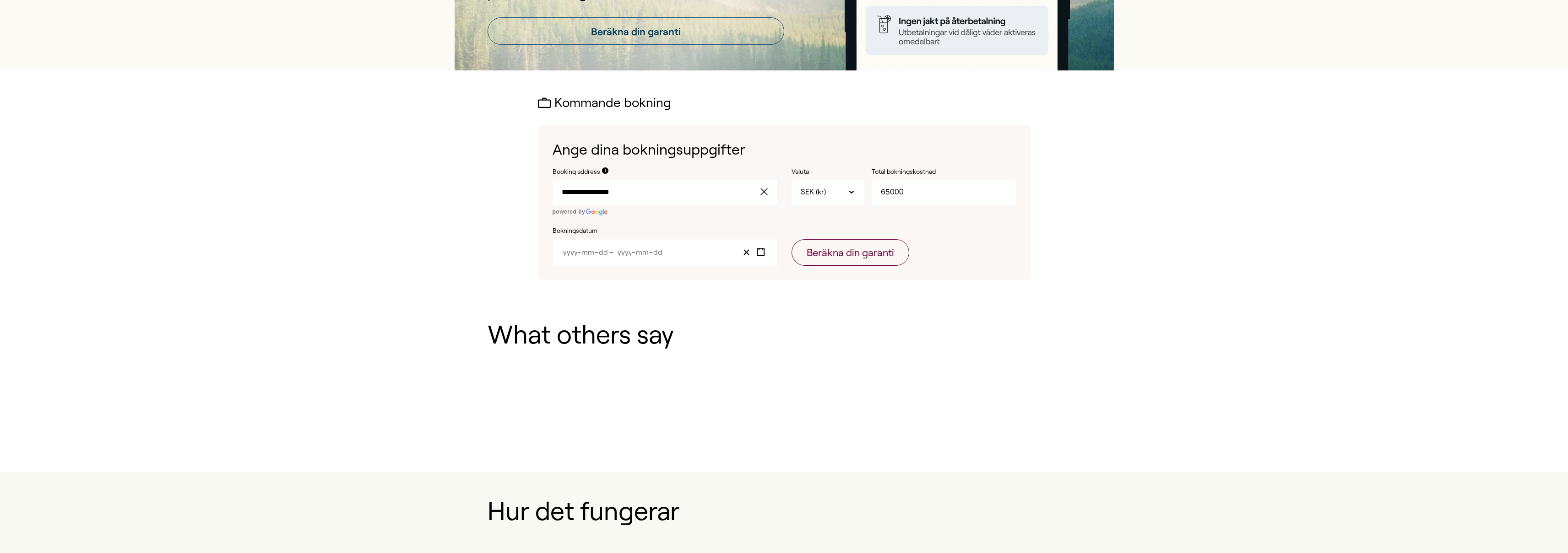 type on "65000" 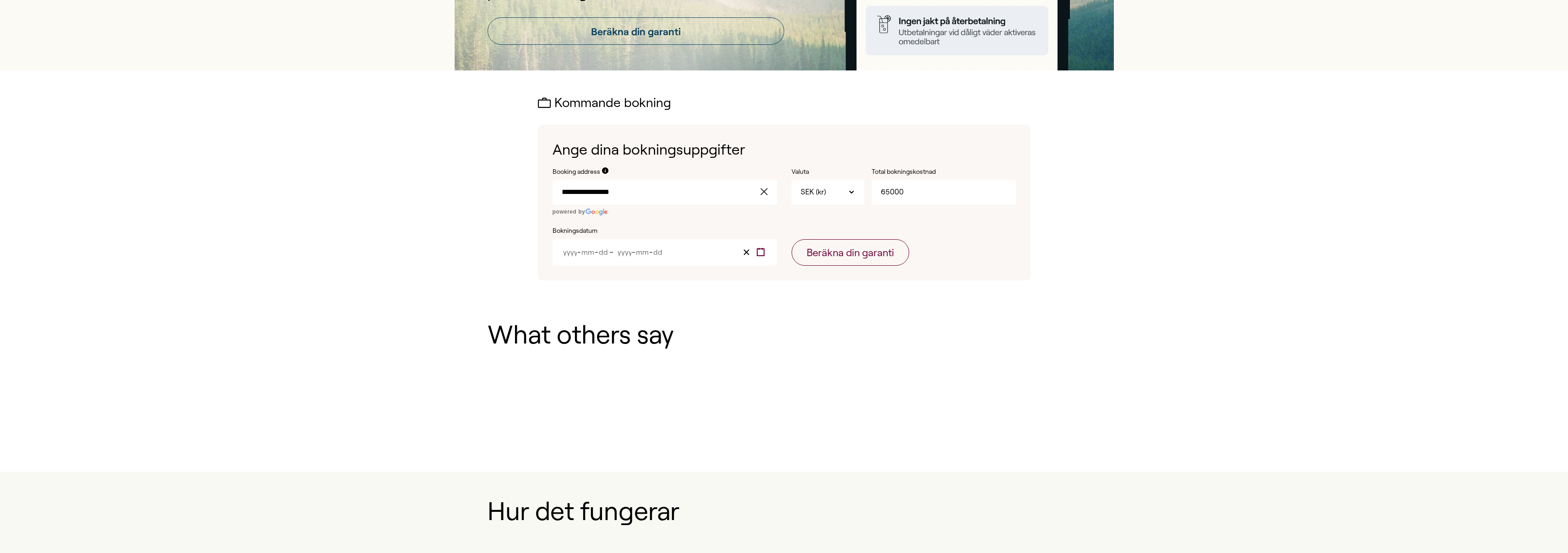 click 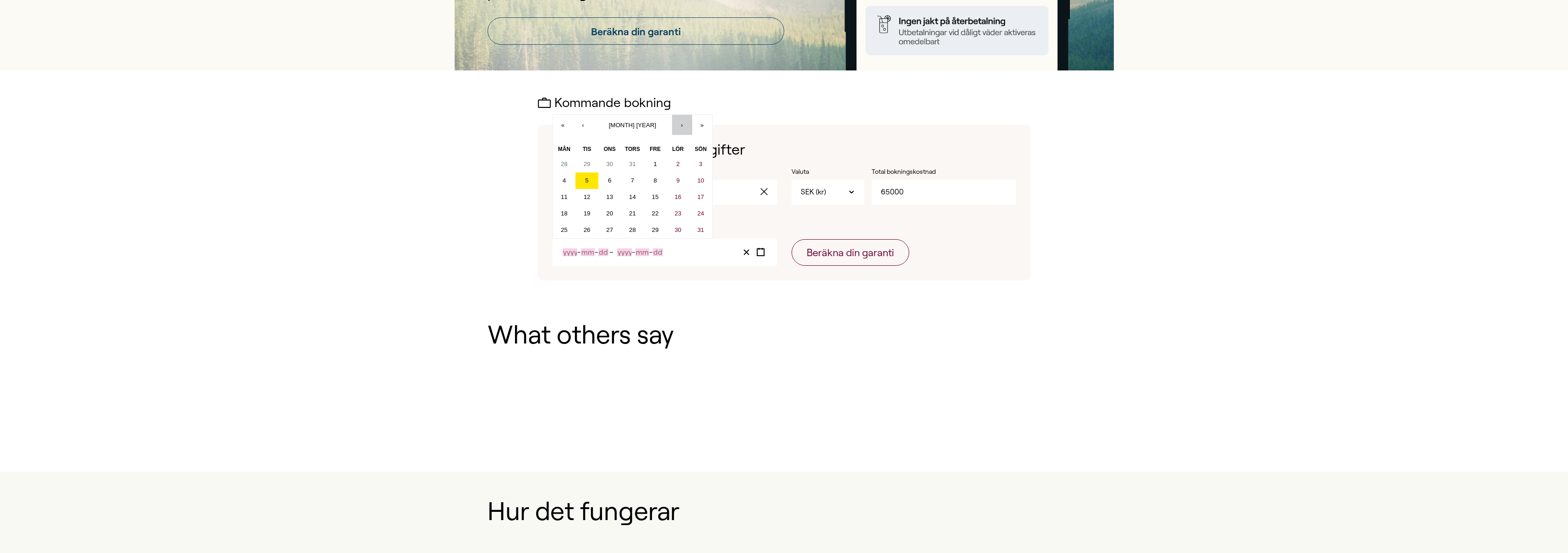click on "›" at bounding box center [682, 125] 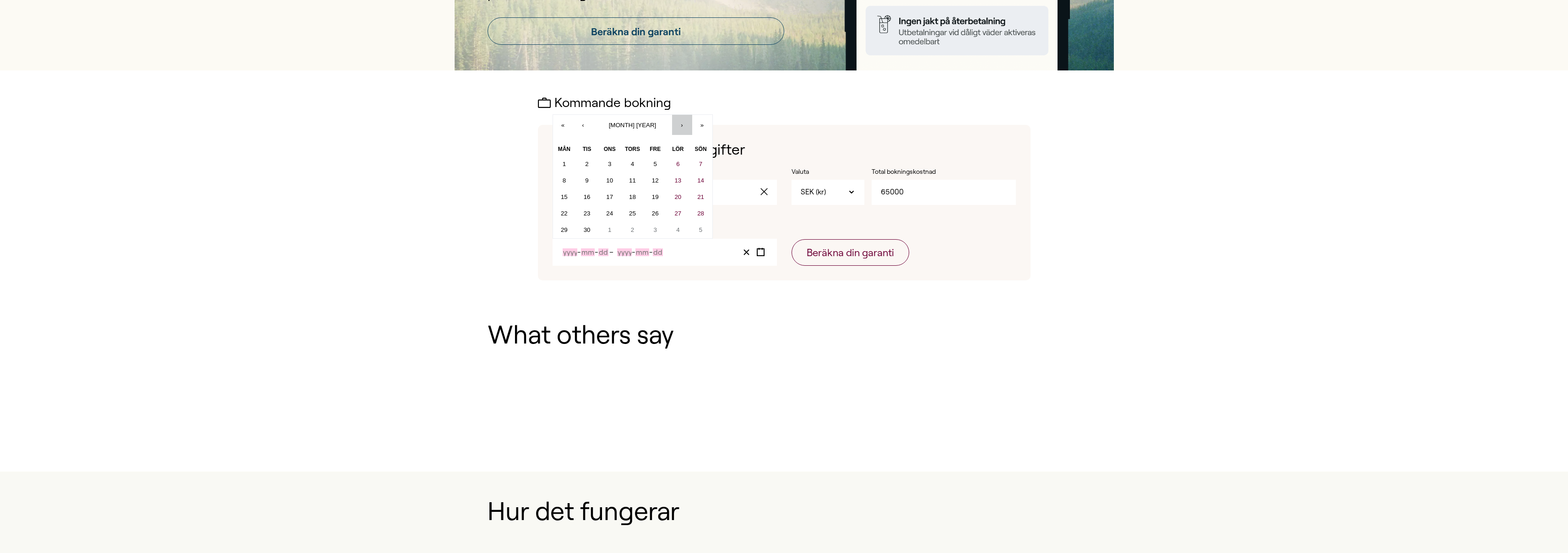 drag, startPoint x: 679, startPoint y: 129, endPoint x: 659, endPoint y: 141, distance: 23.32381 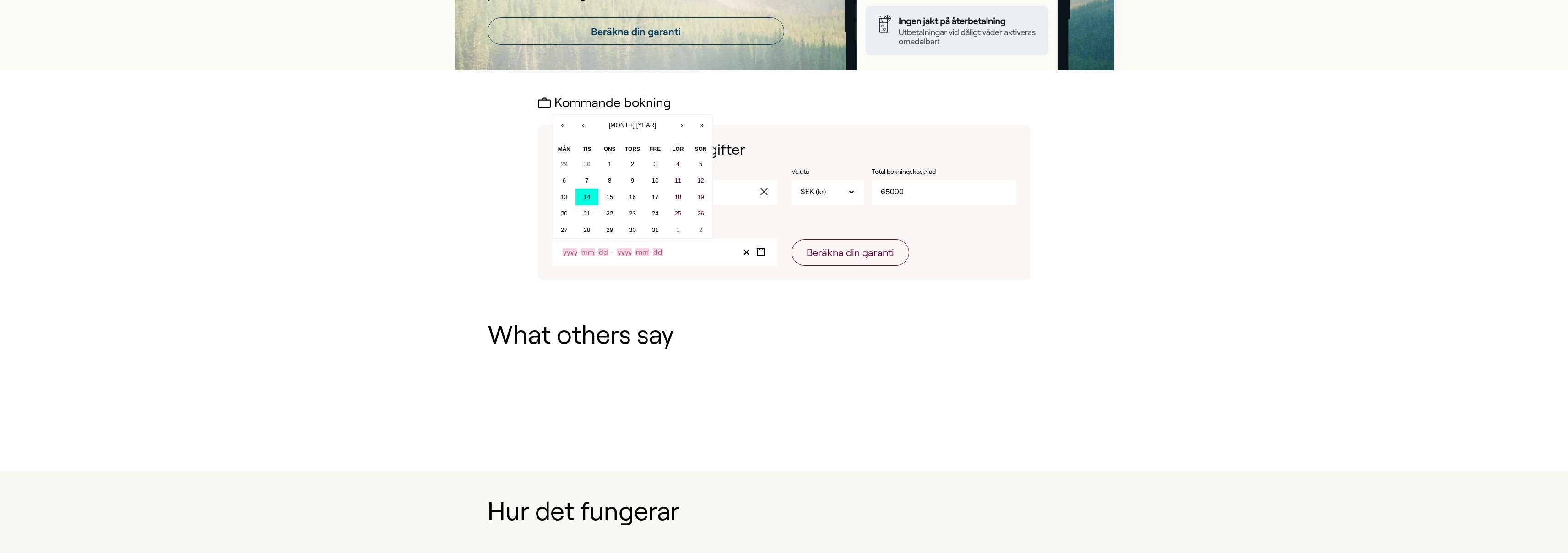 click on "14" at bounding box center (587, 197) 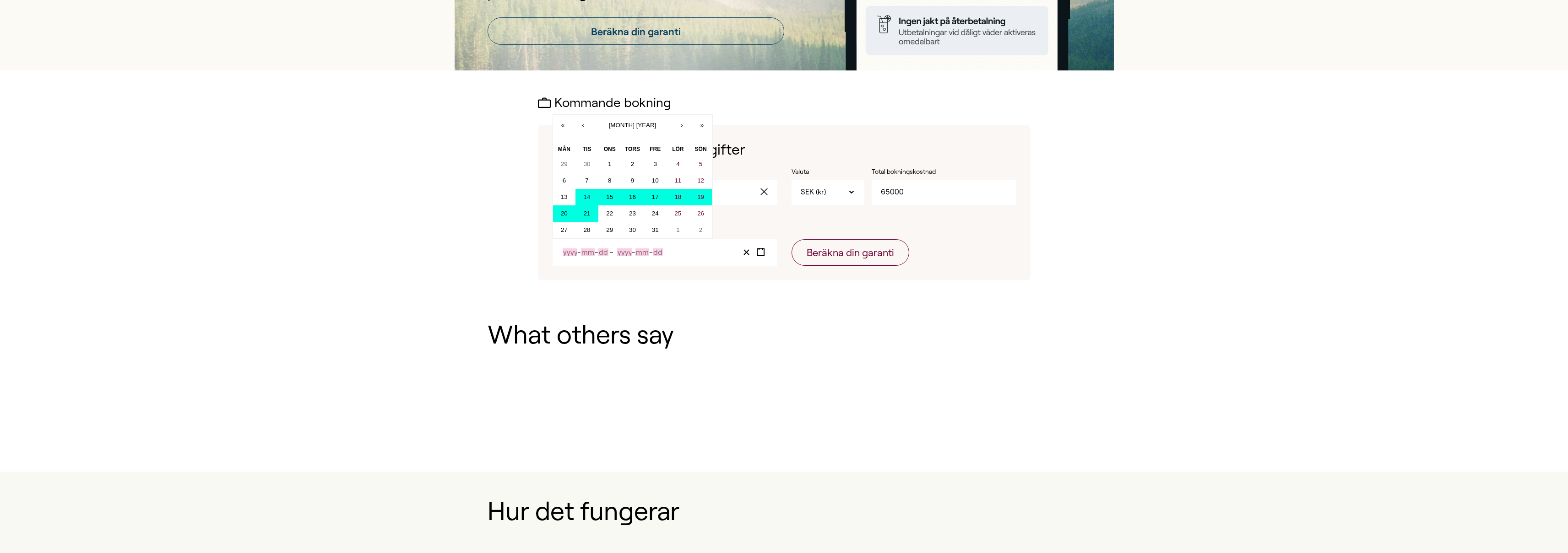 click on "21" at bounding box center [587, 213] 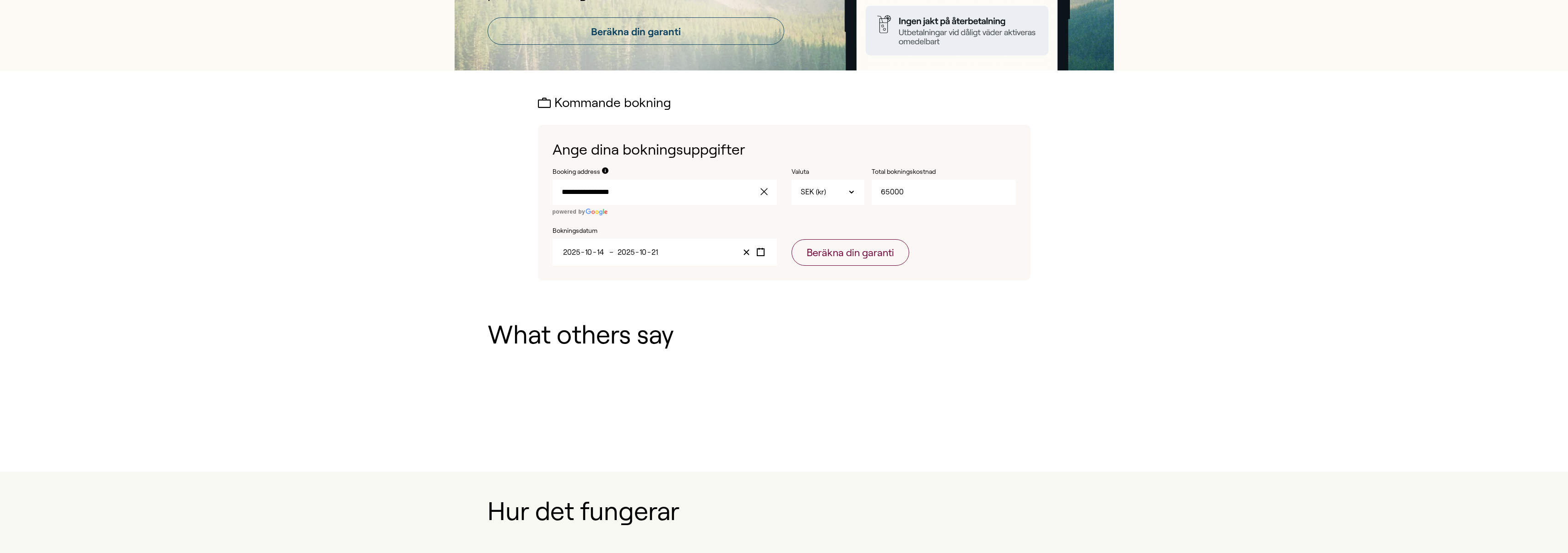 type on "2025" 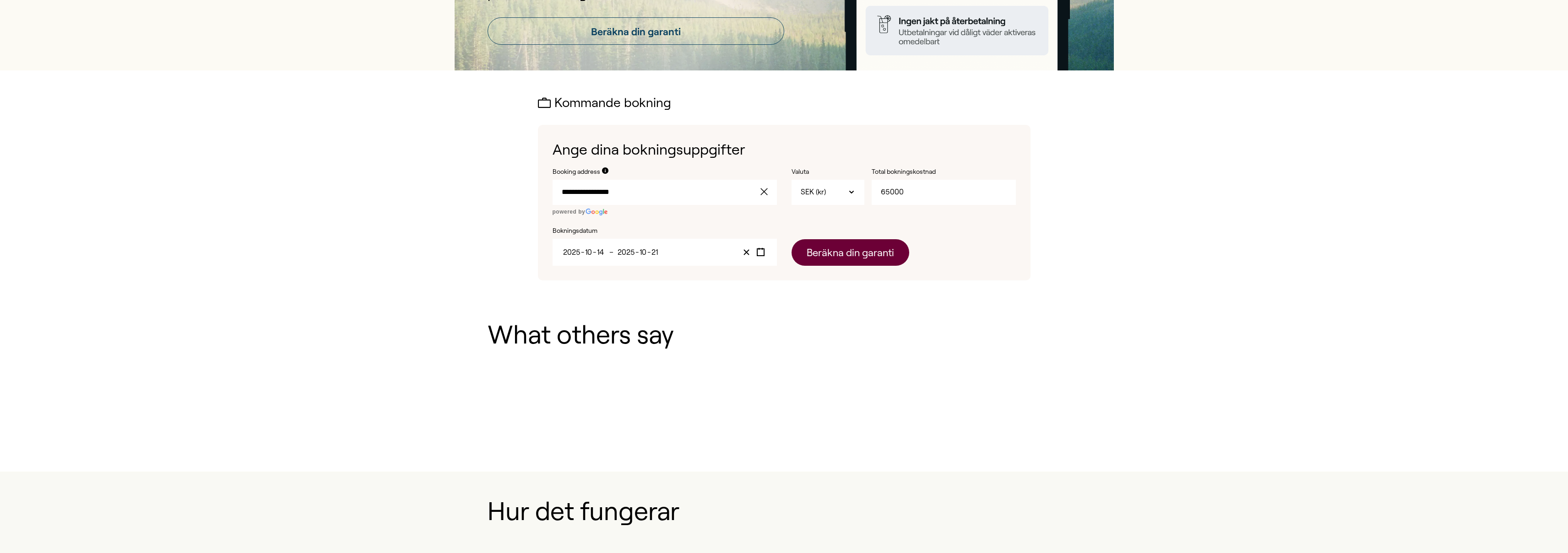 click on "Beräkna din garanti" at bounding box center (850, 252) 